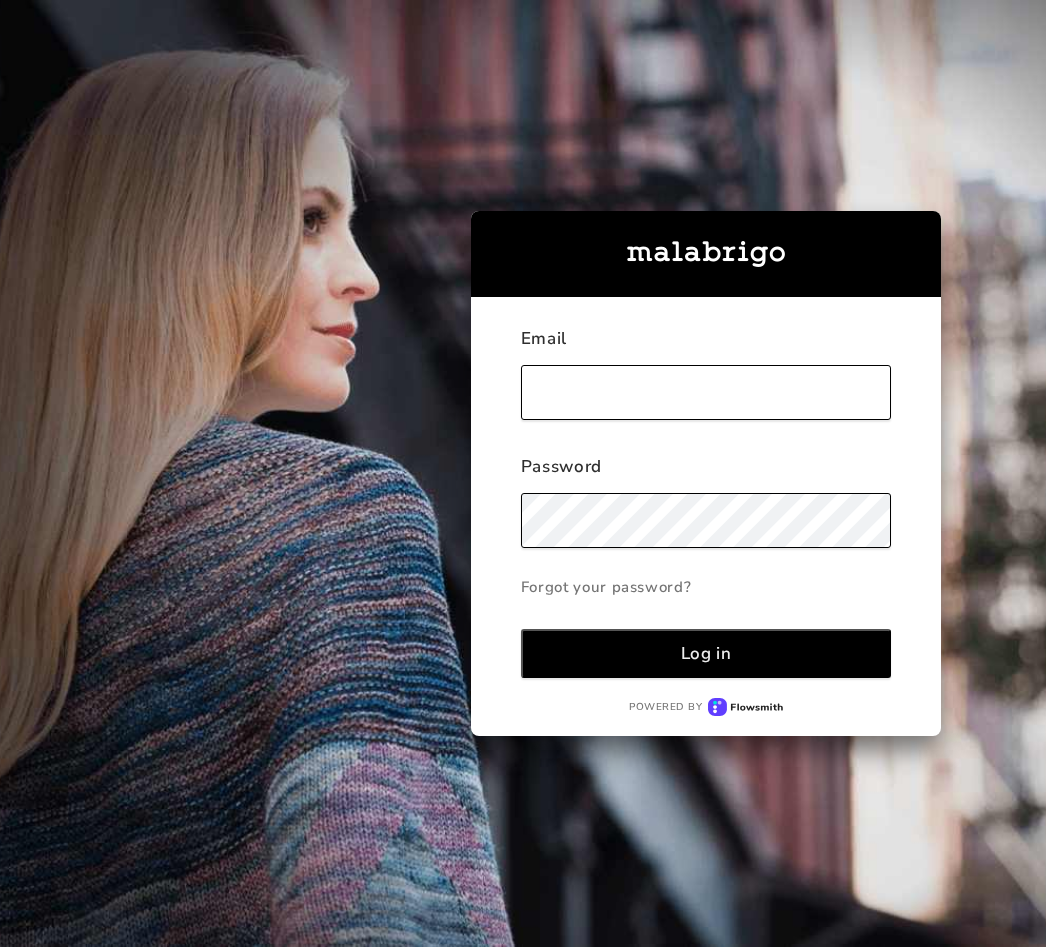 scroll, scrollTop: 0, scrollLeft: 0, axis: both 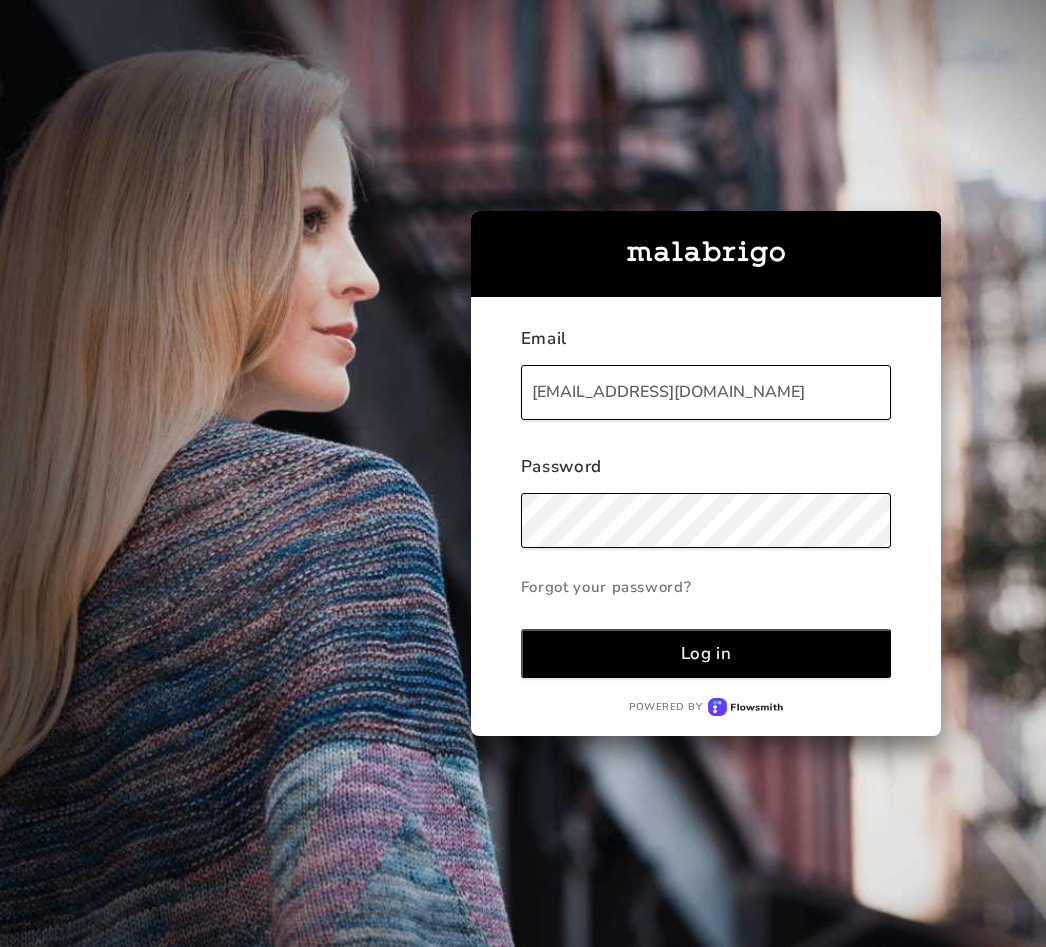 click on "Log in" at bounding box center (706, 653) 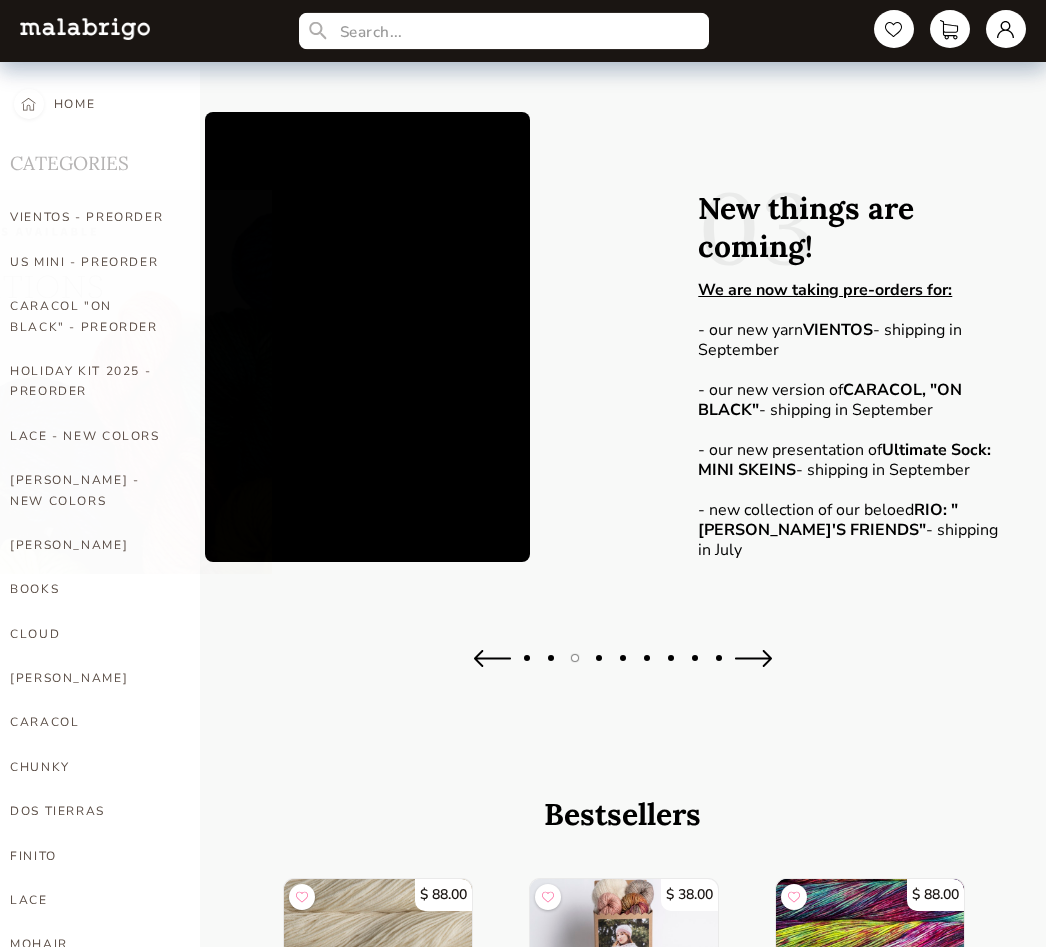 click at bounding box center (504, 31) 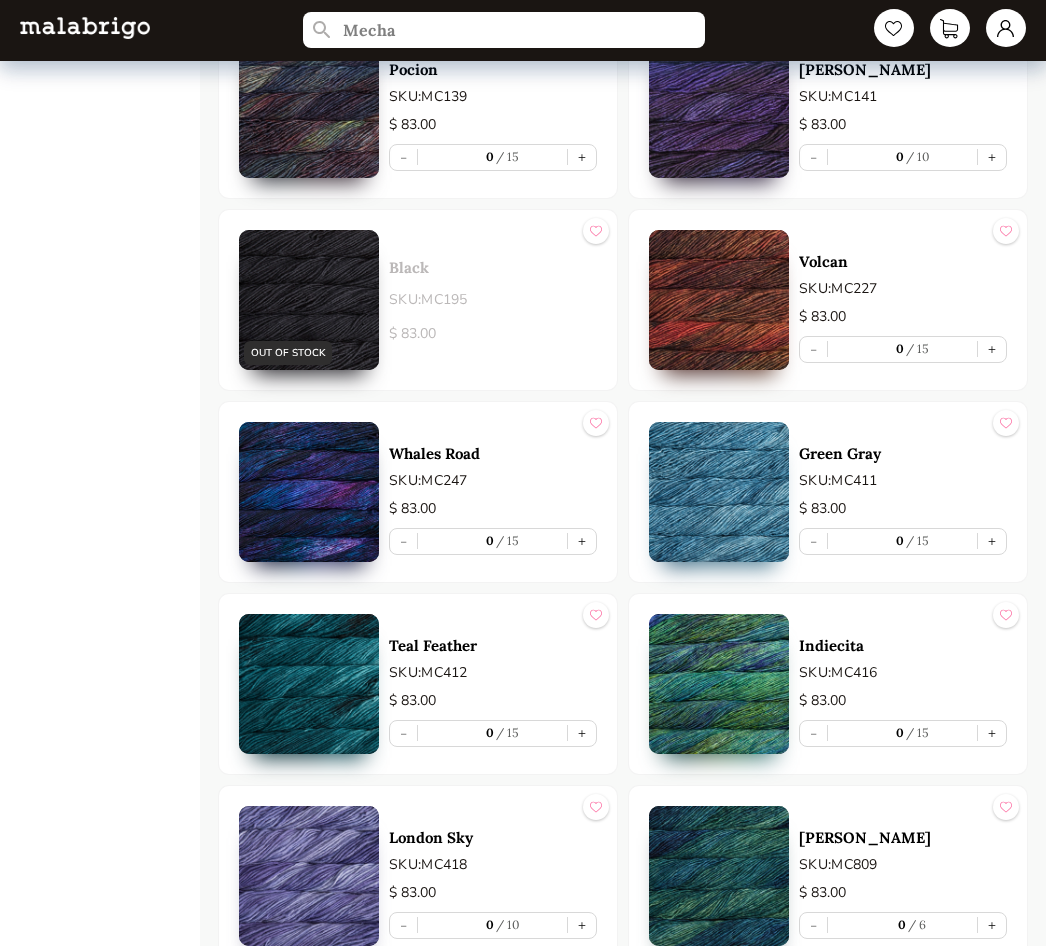 scroll, scrollTop: 2021, scrollLeft: 0, axis: vertical 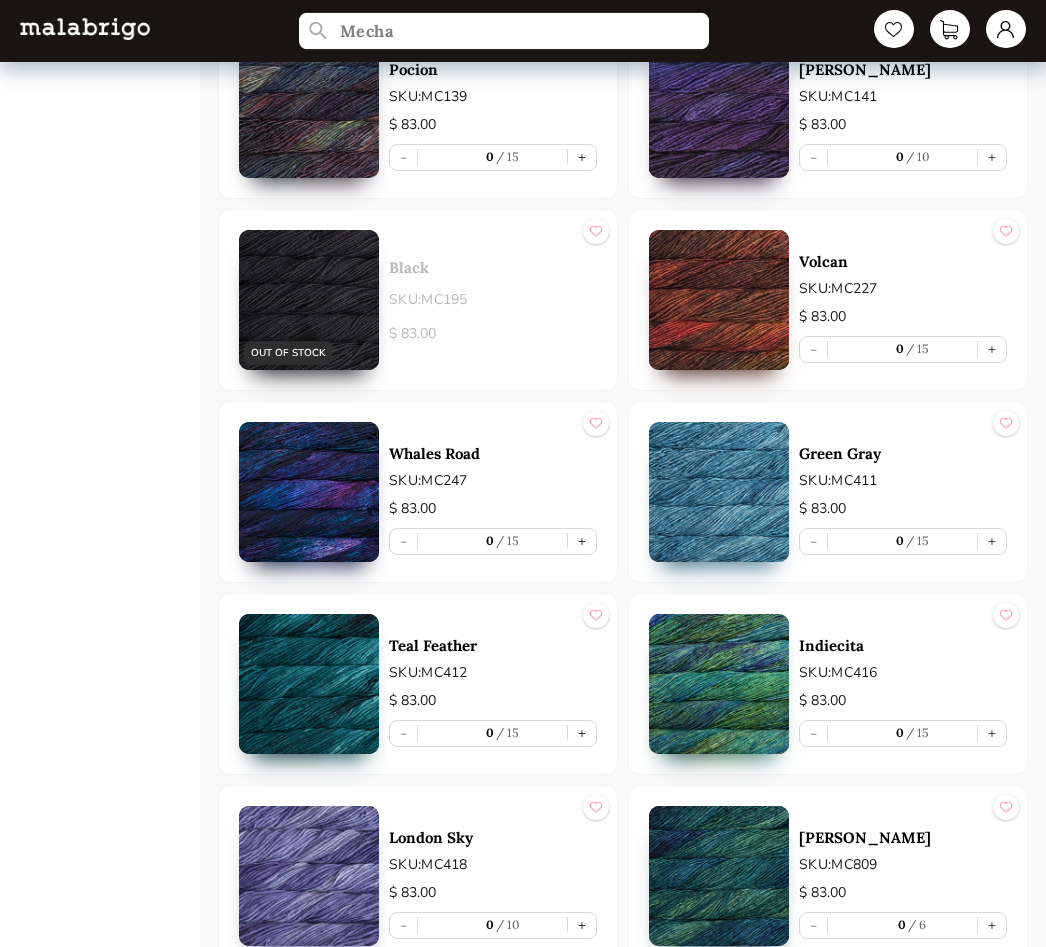 type on "Mecha" 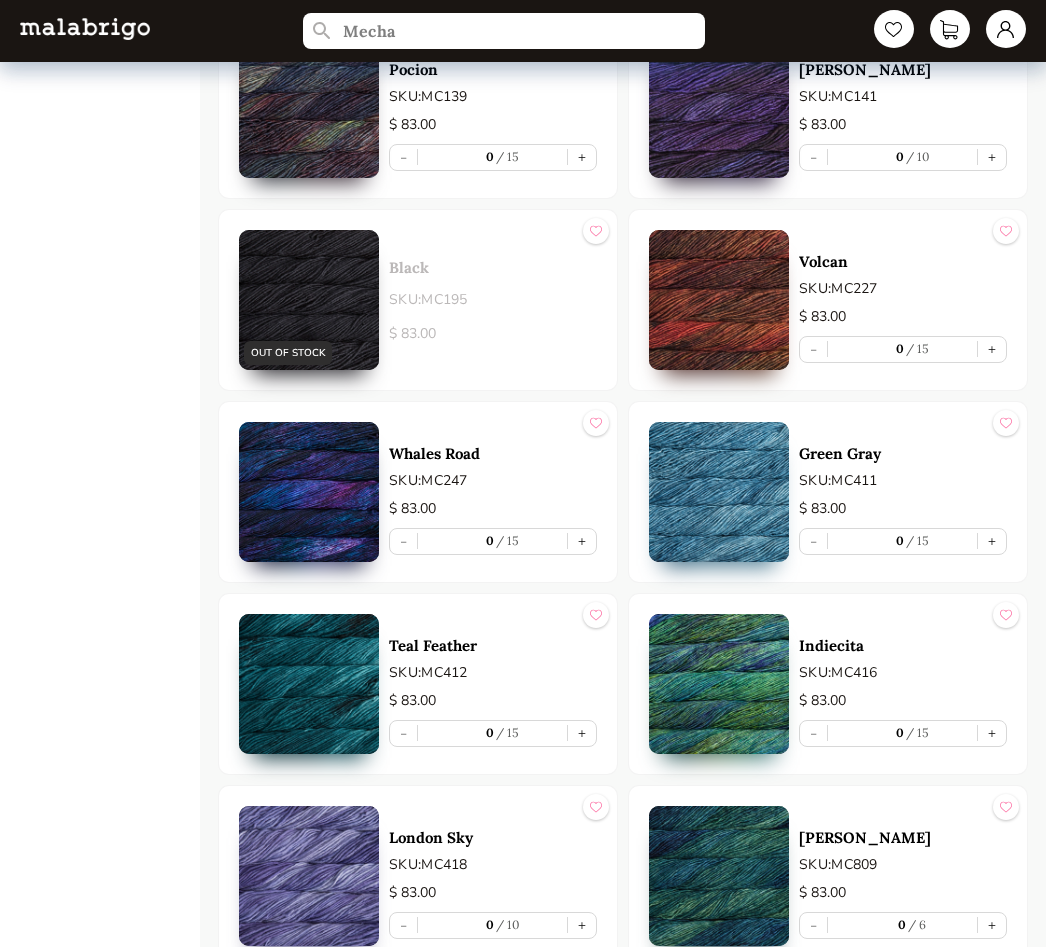 click on "+" at bounding box center [992, 733] 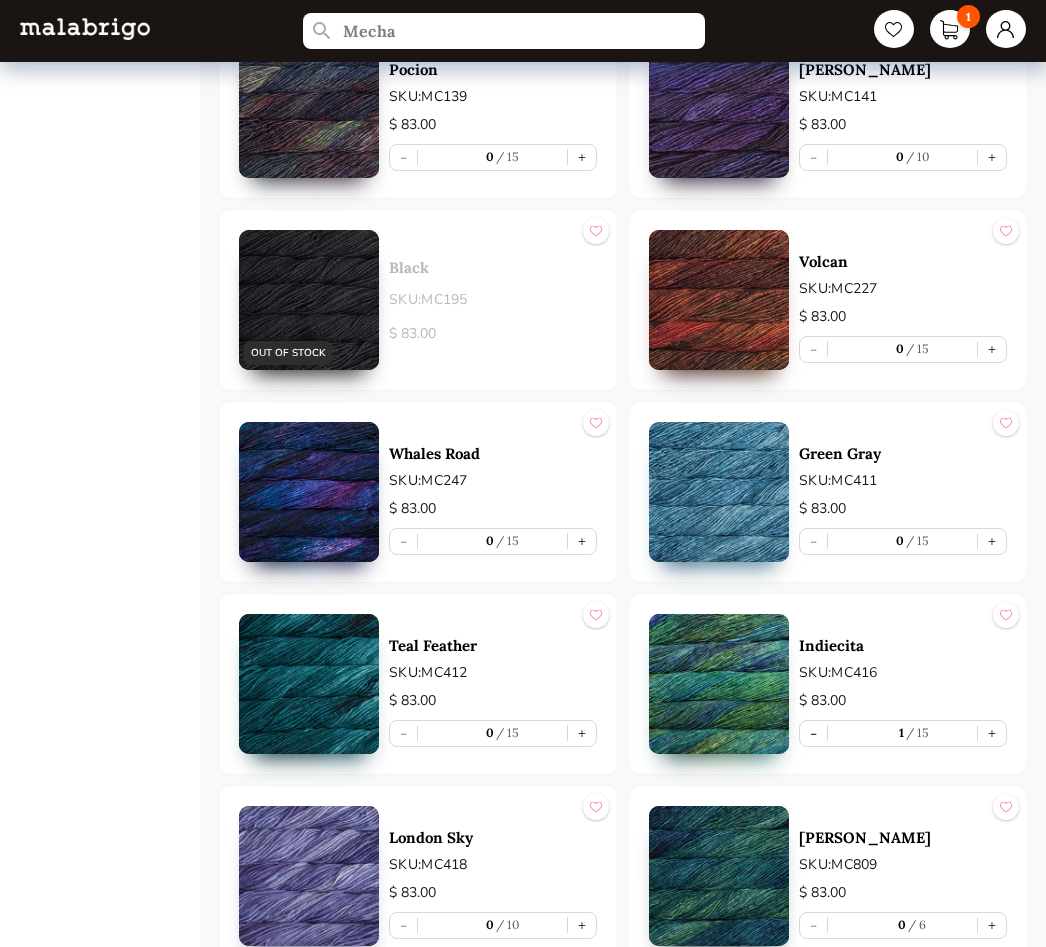 click on "1" at bounding box center (950, 29) 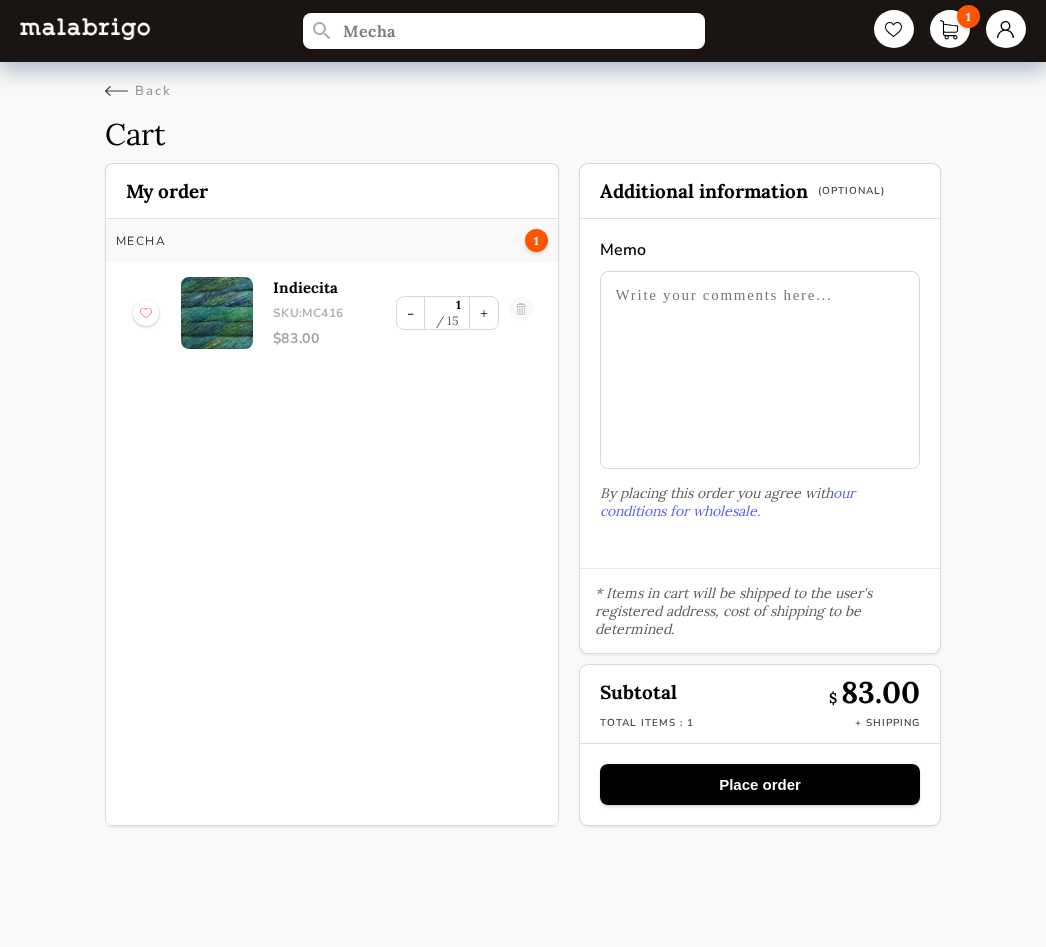 scroll, scrollTop: 0, scrollLeft: 0, axis: both 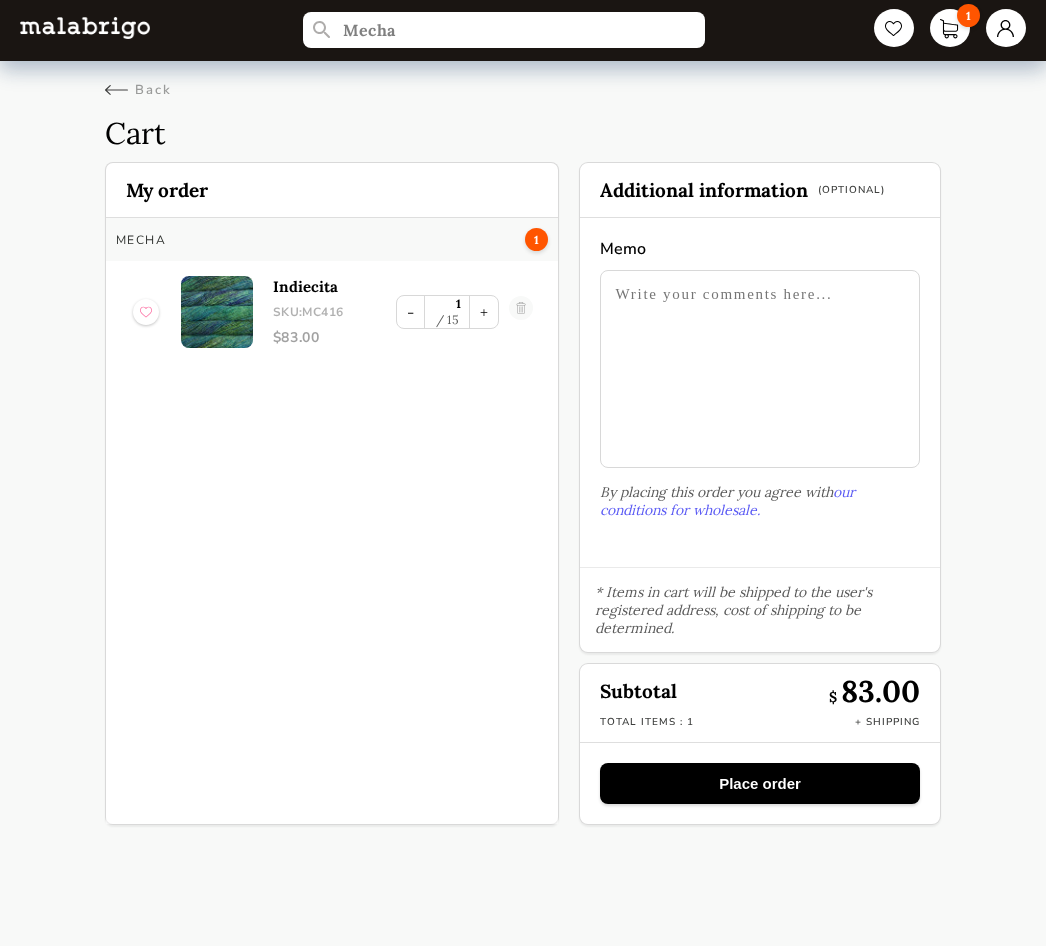 click on "Place order" at bounding box center (760, 784) 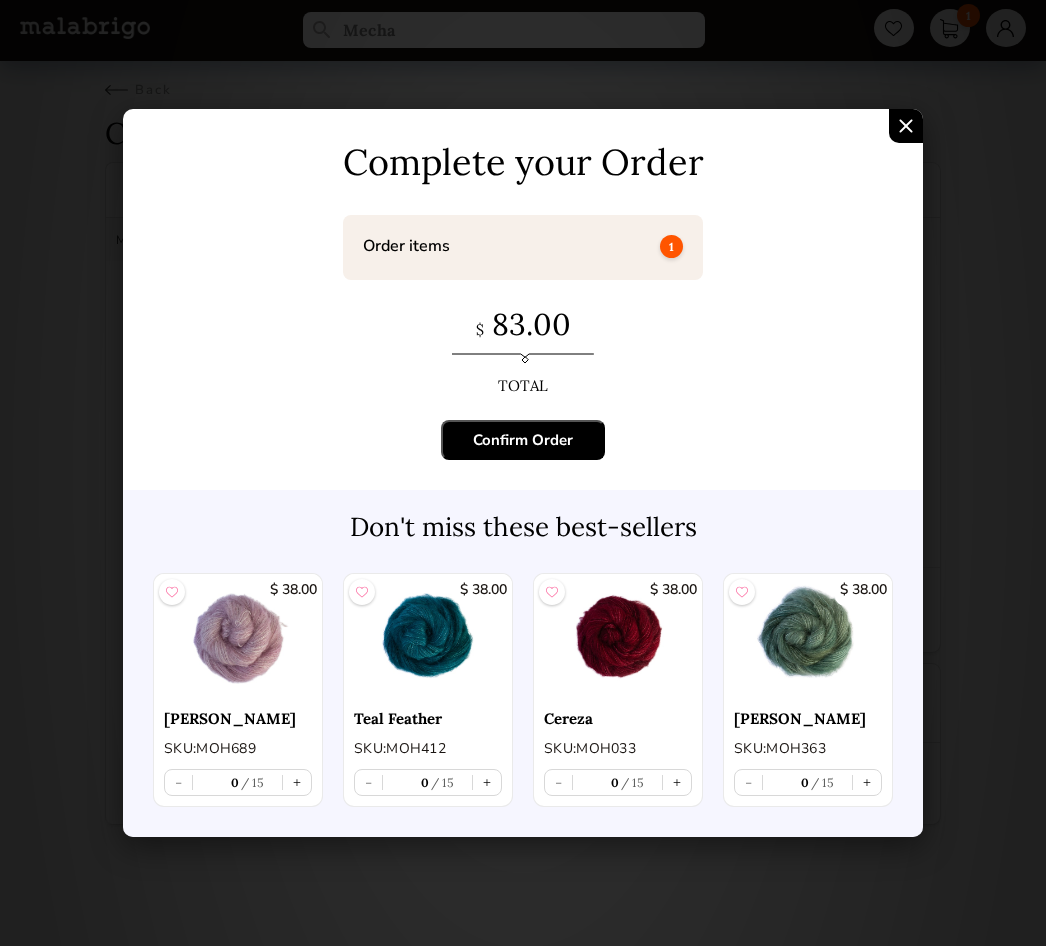 click on "Confirm Order" at bounding box center (523, 441) 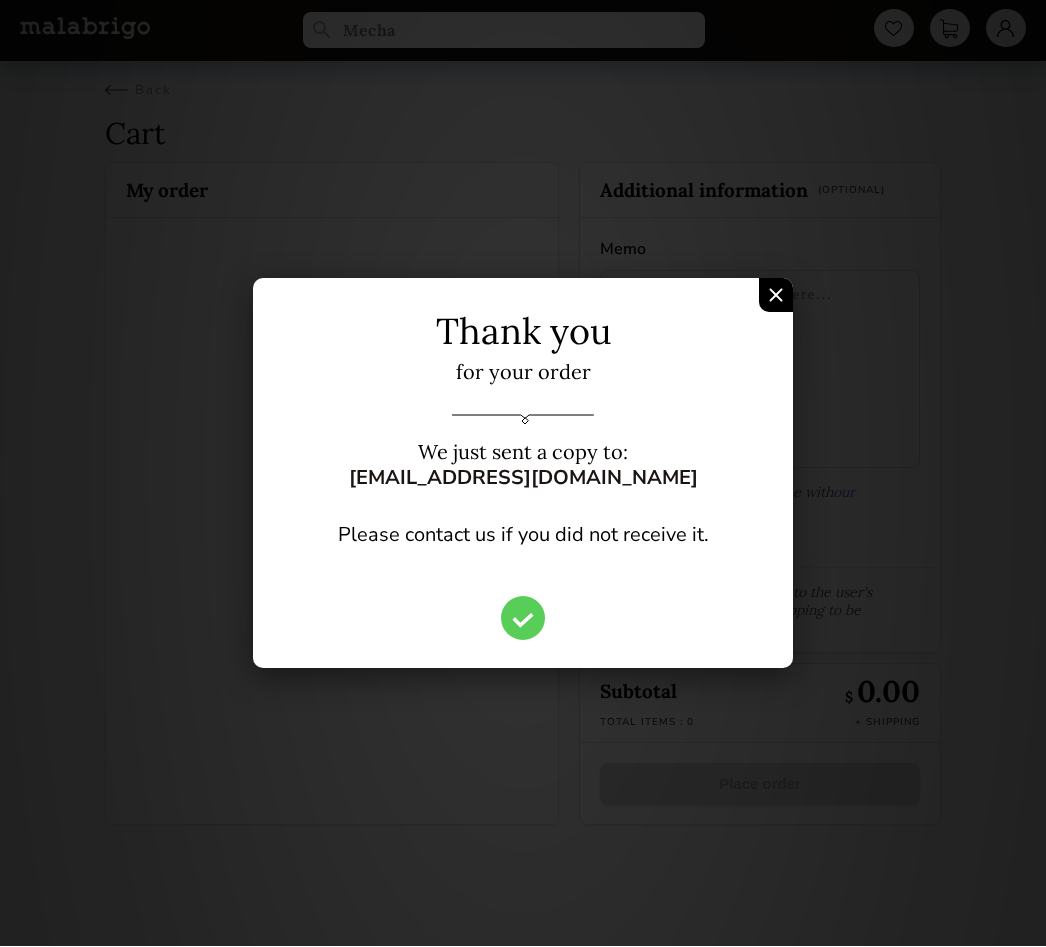 click at bounding box center (776, 296) 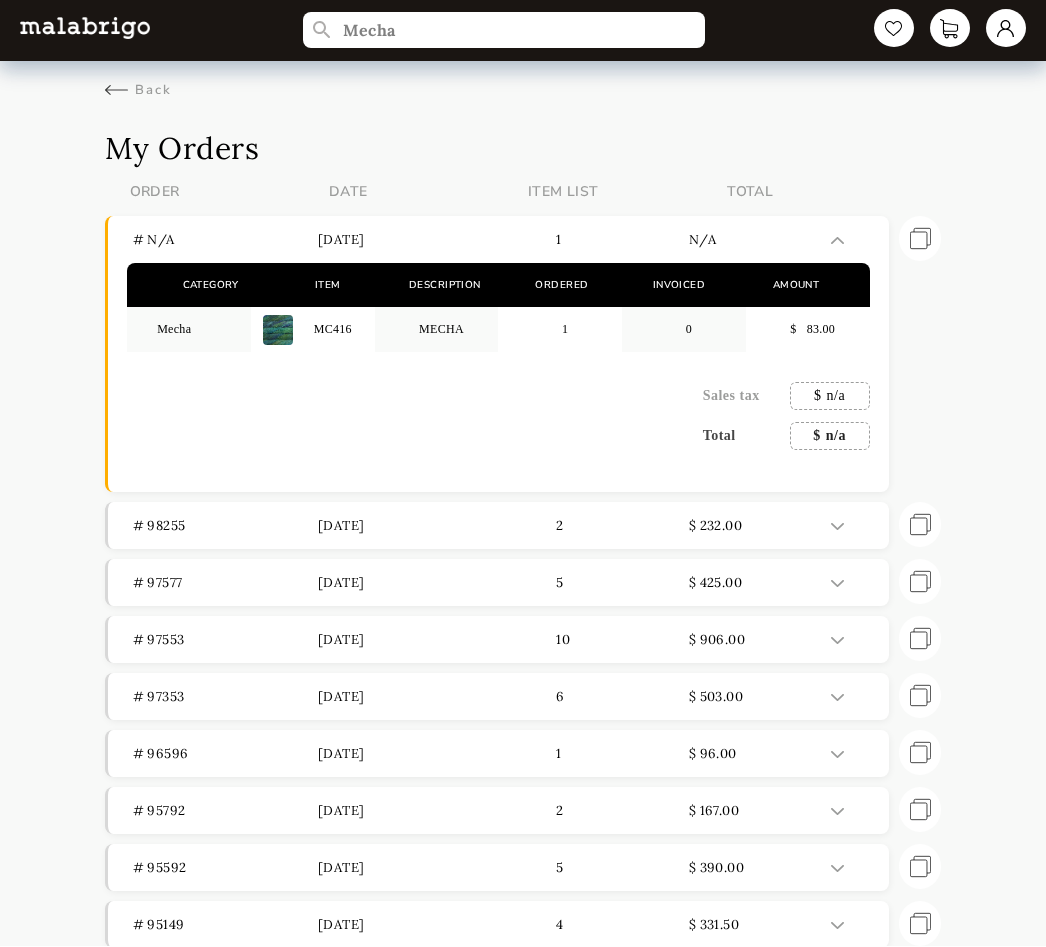 scroll, scrollTop: 1, scrollLeft: 0, axis: vertical 